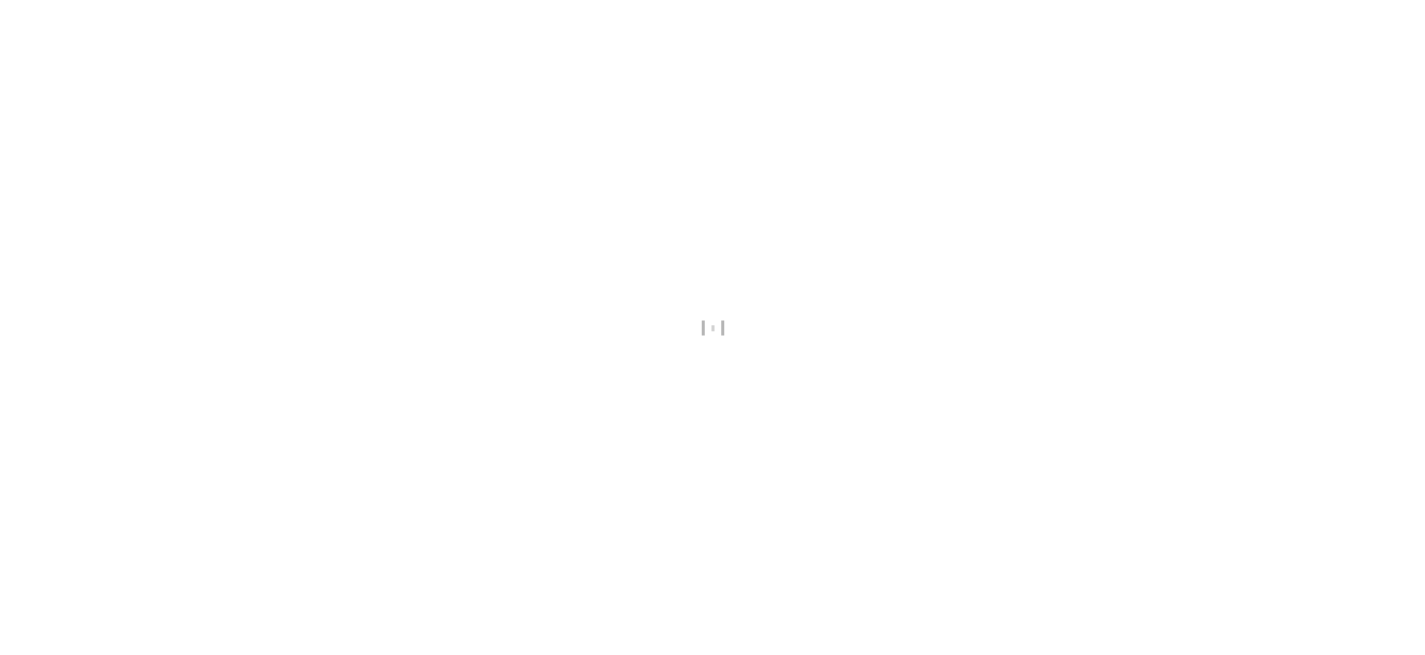 scroll, scrollTop: 0, scrollLeft: 0, axis: both 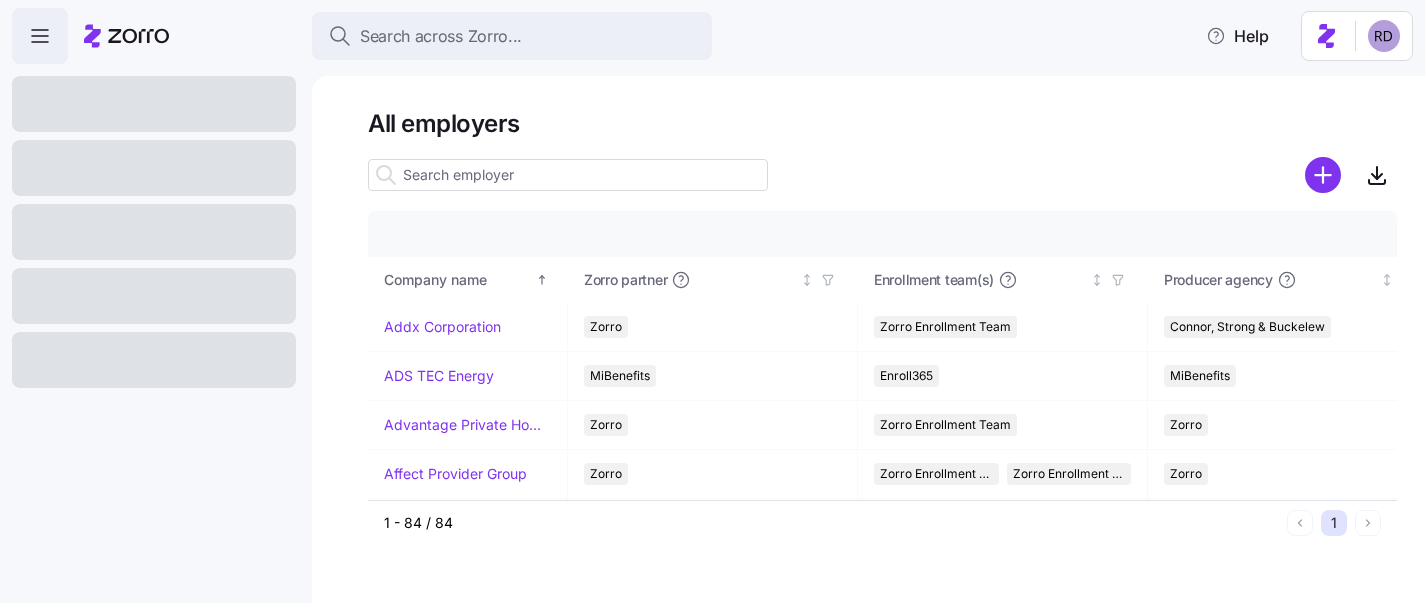 click at bounding box center [568, 175] 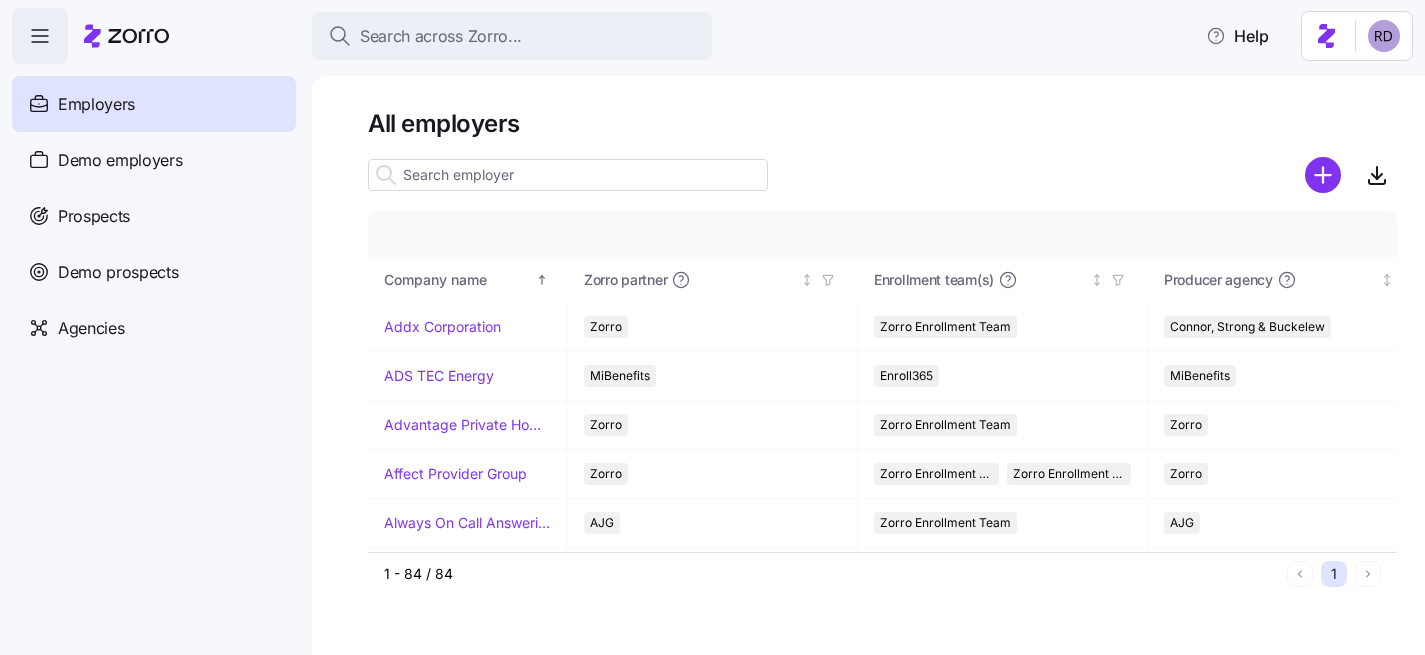 click at bounding box center [568, 175] 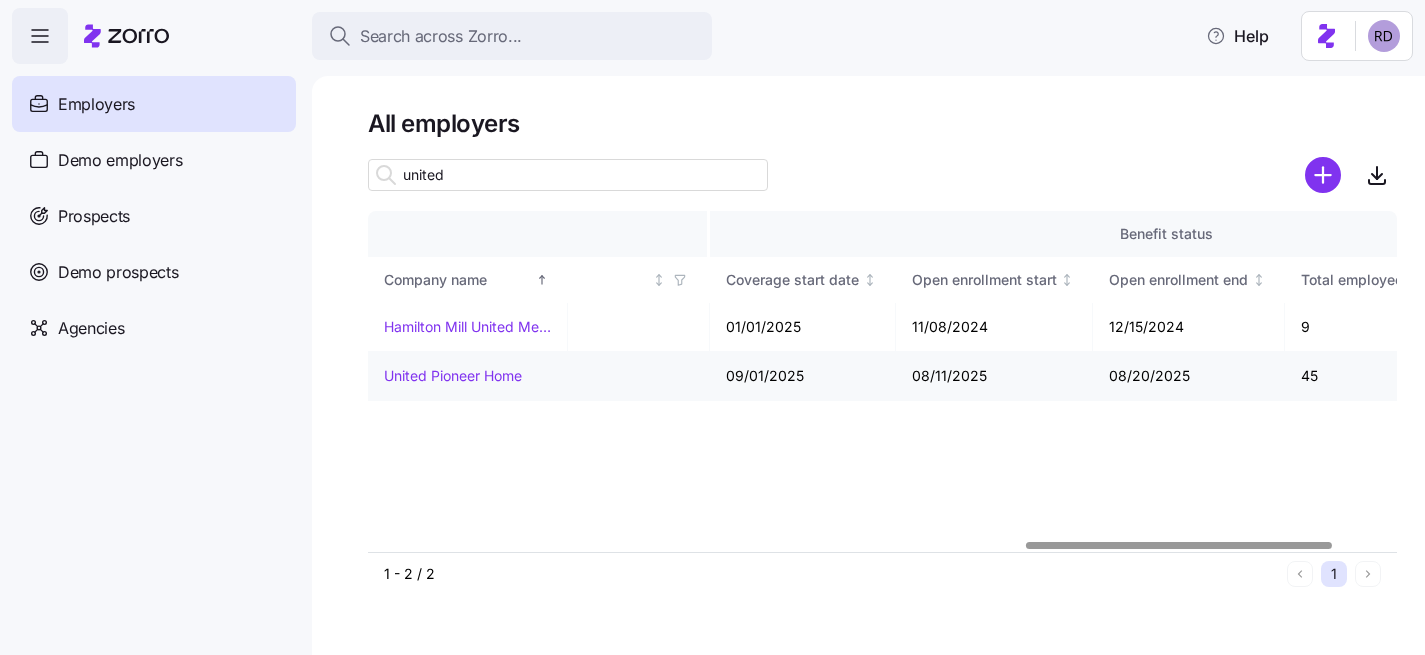 scroll, scrollTop: 0, scrollLeft: 2423, axis: horizontal 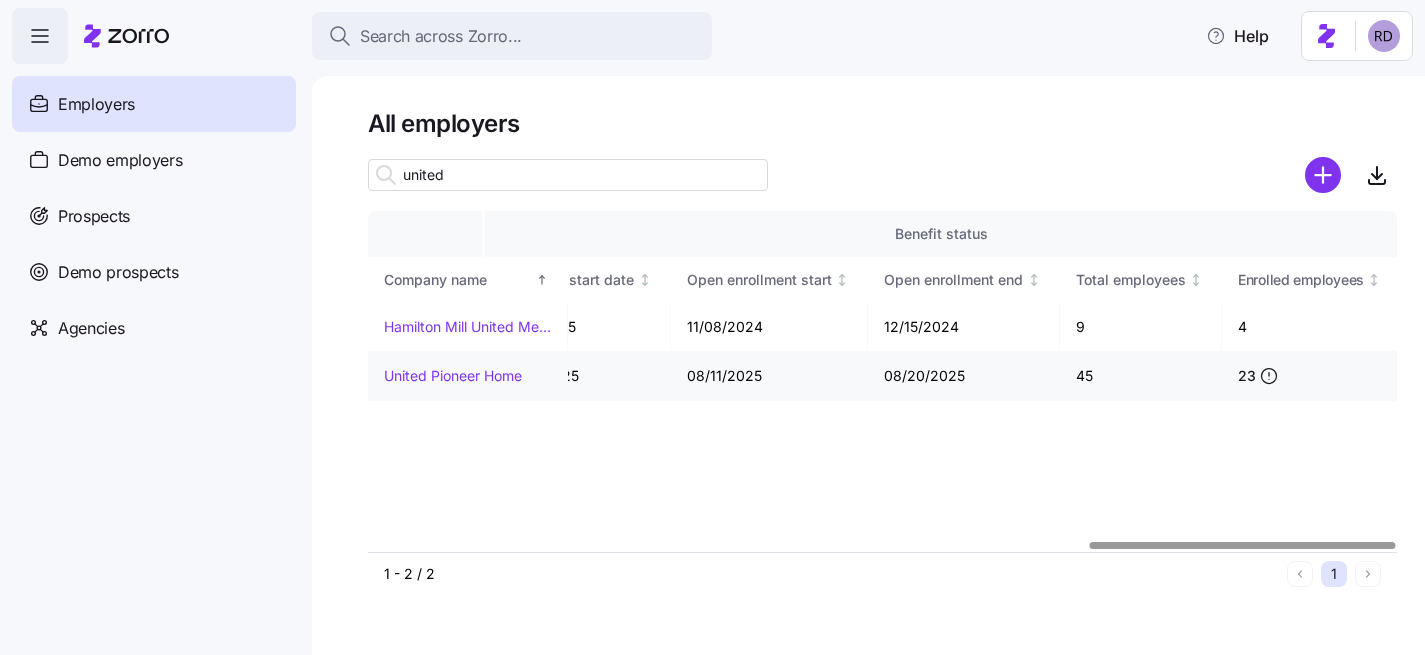 type on "united" 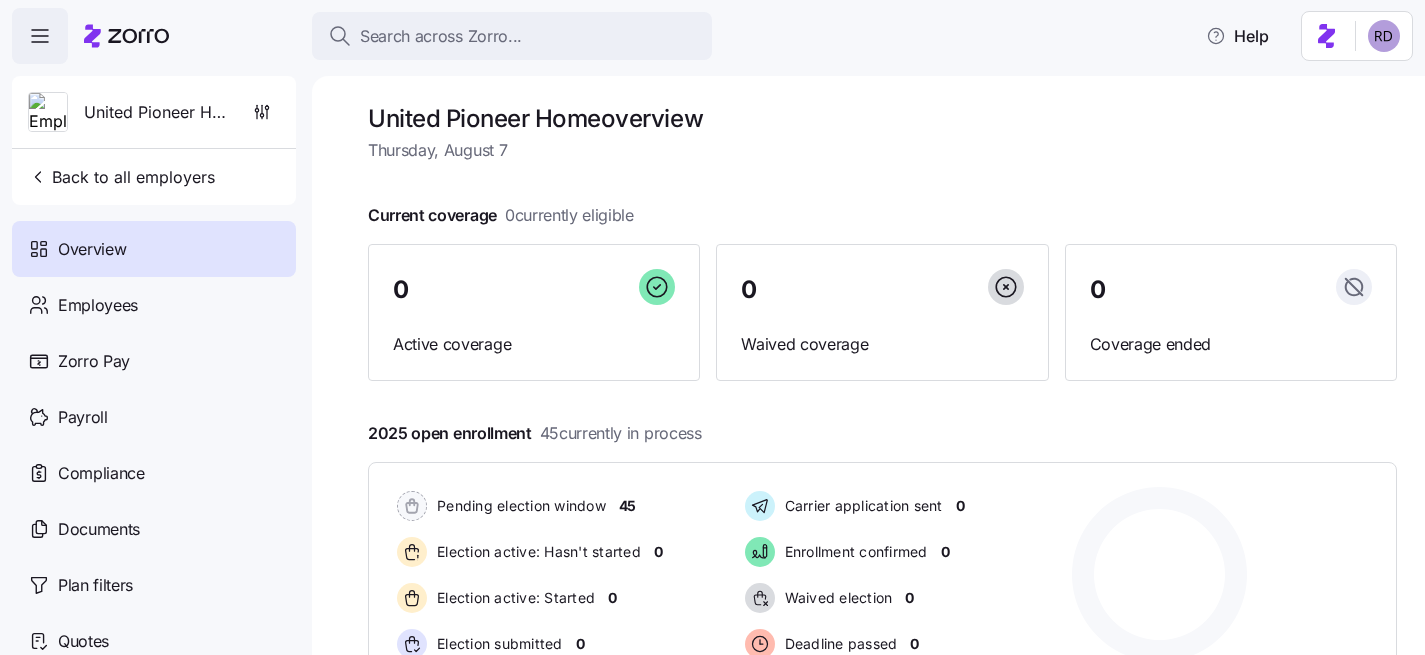 scroll, scrollTop: 0, scrollLeft: 0, axis: both 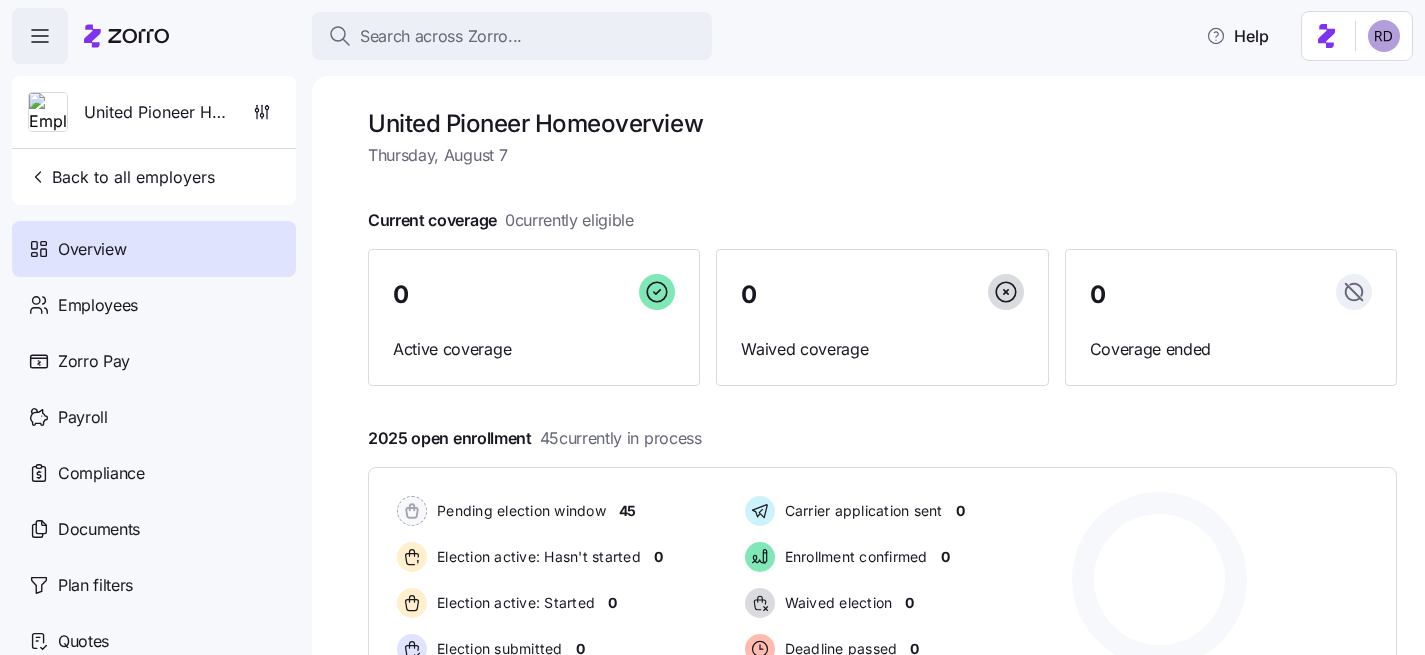 click on "United Pioneer Home Back to all employers" at bounding box center [154, 140] 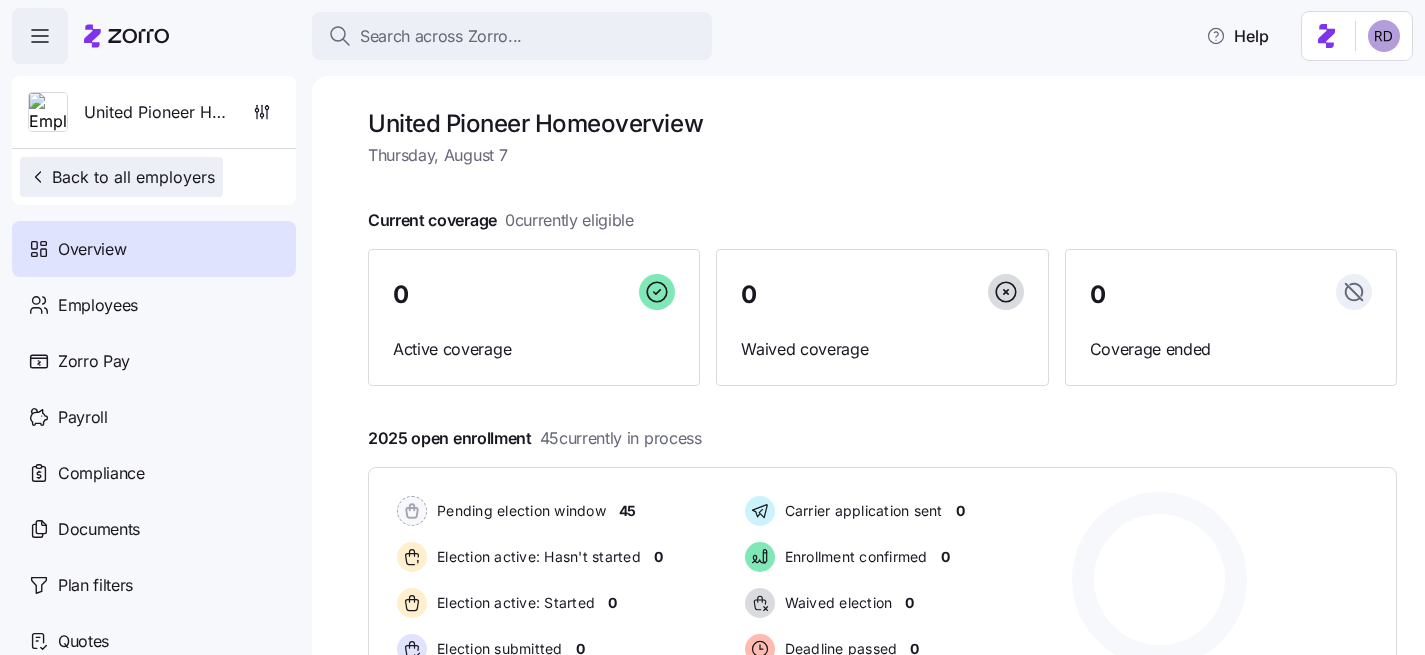 click on "Back to all employers" at bounding box center [121, 177] 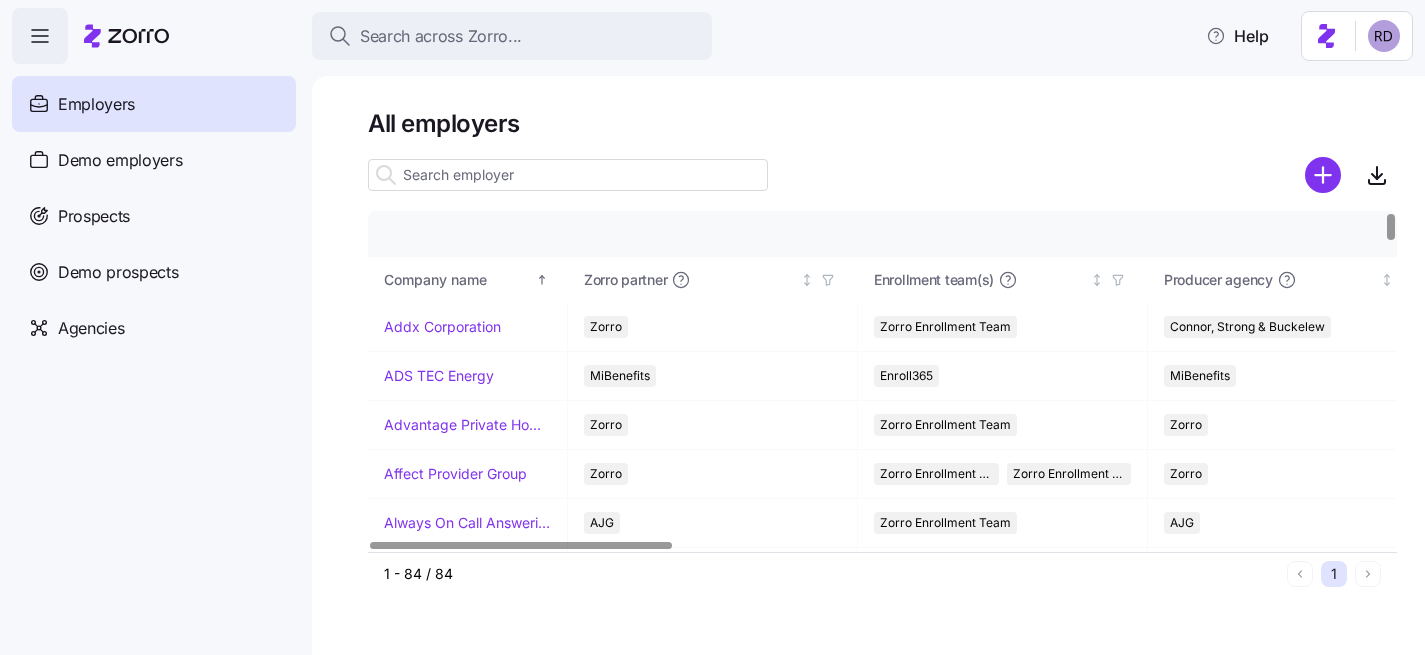 click at bounding box center (568, 175) 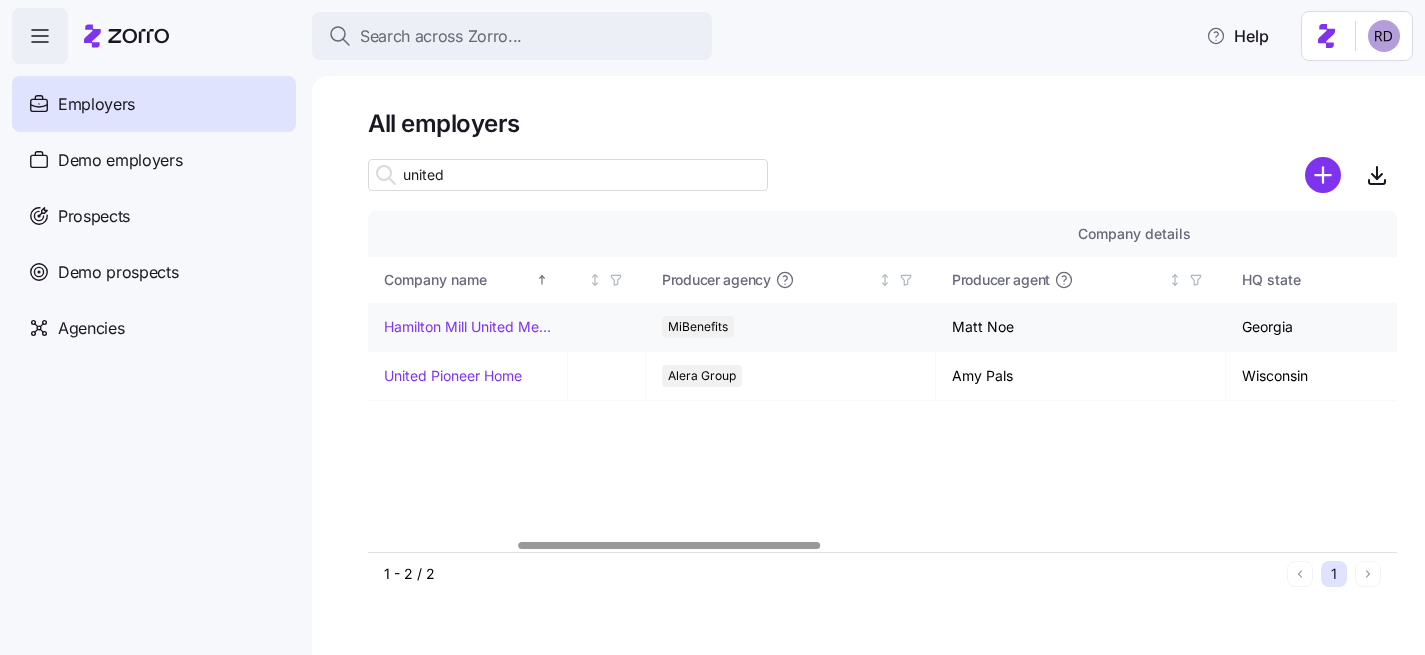 scroll, scrollTop: 0, scrollLeft: 505, axis: horizontal 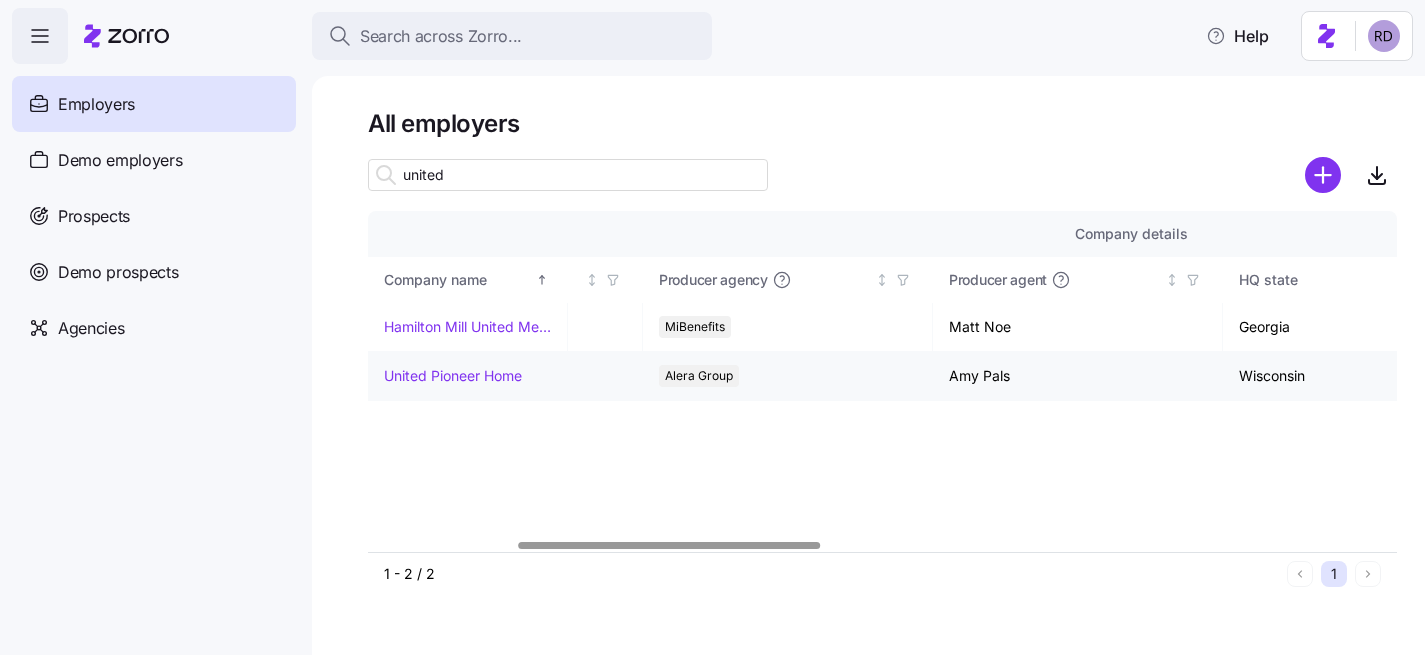 type on "united" 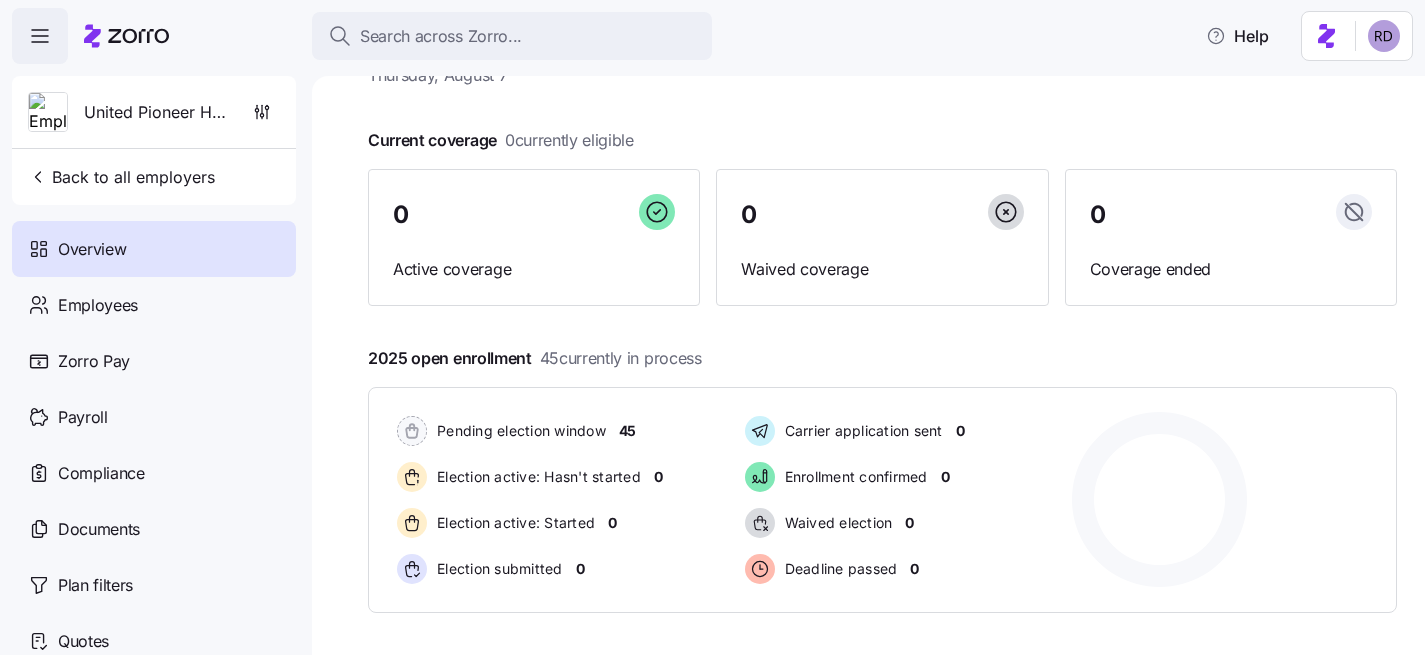 scroll, scrollTop: 0, scrollLeft: 0, axis: both 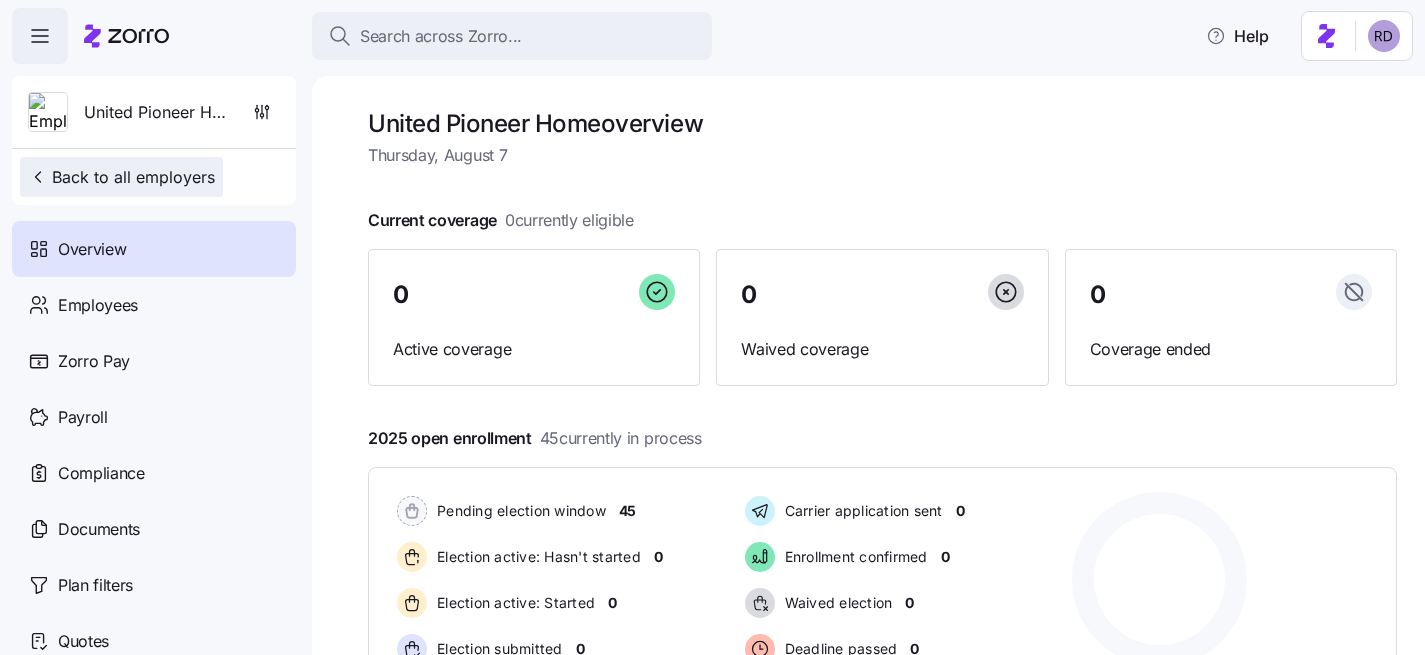 click on "Back to all employers" at bounding box center [121, 177] 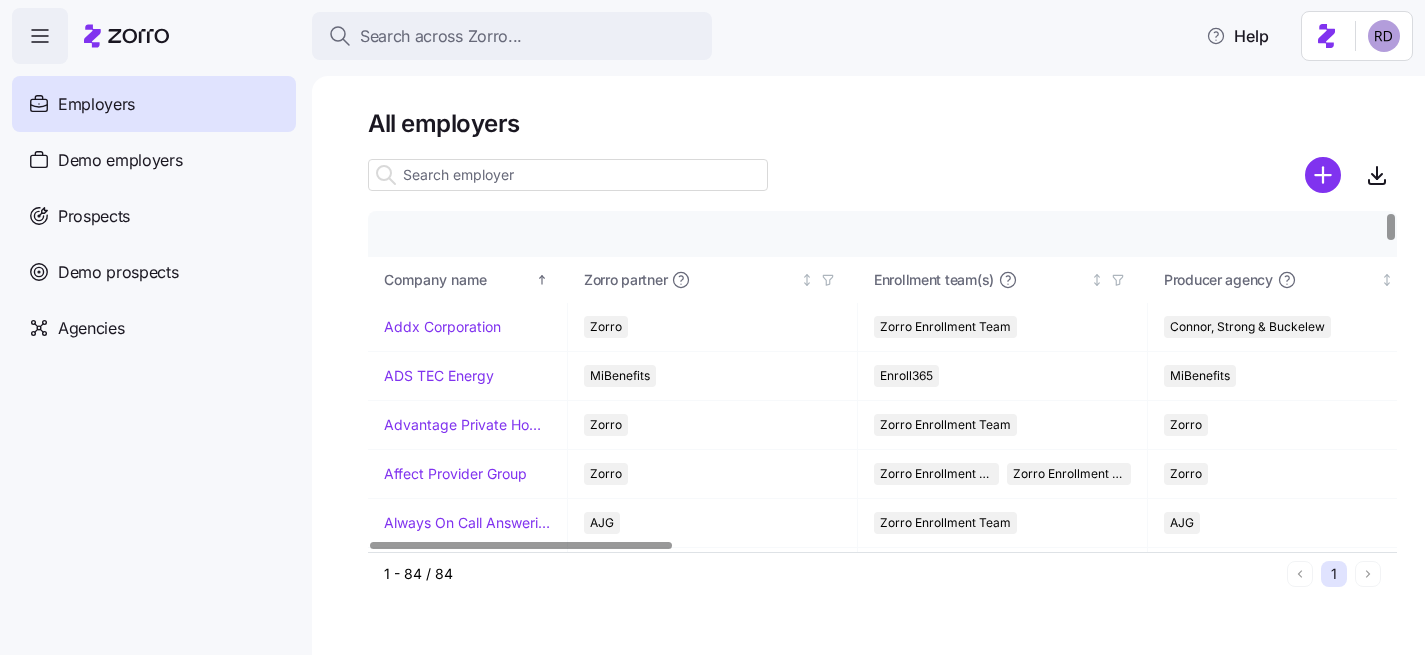 click at bounding box center [568, 175] 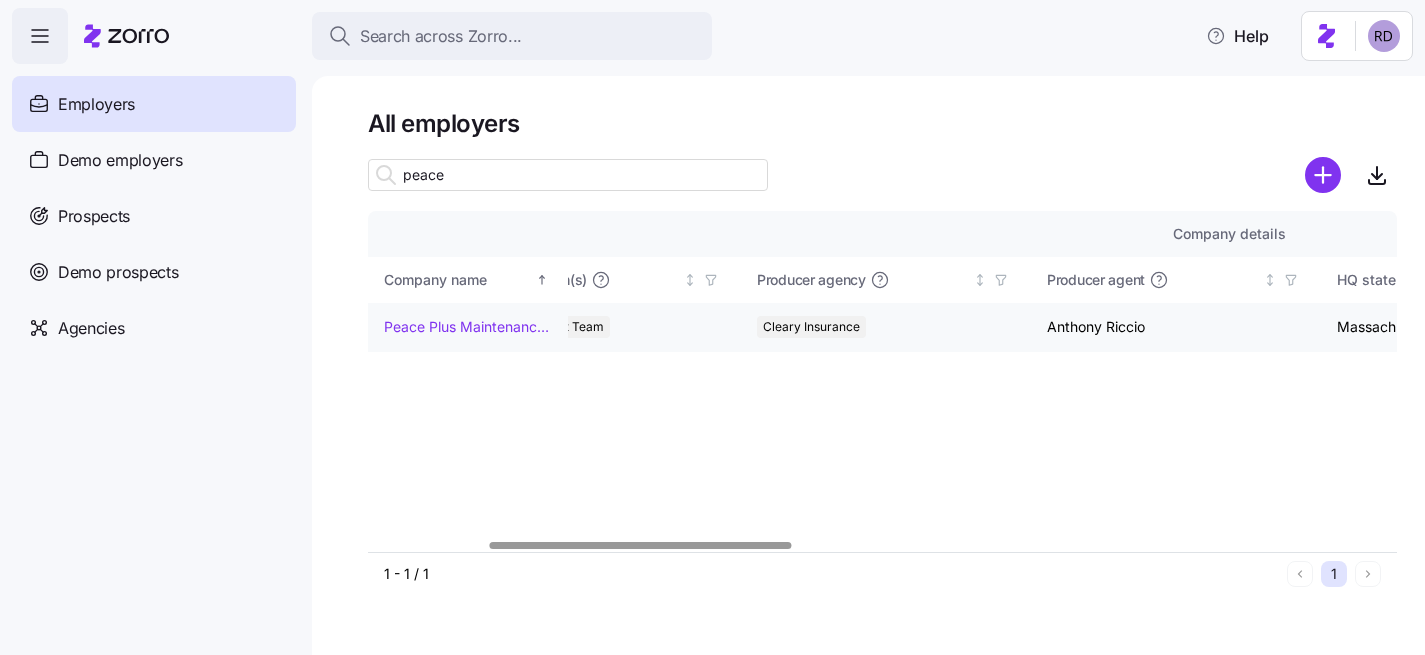 scroll, scrollTop: 0, scrollLeft: 408, axis: horizontal 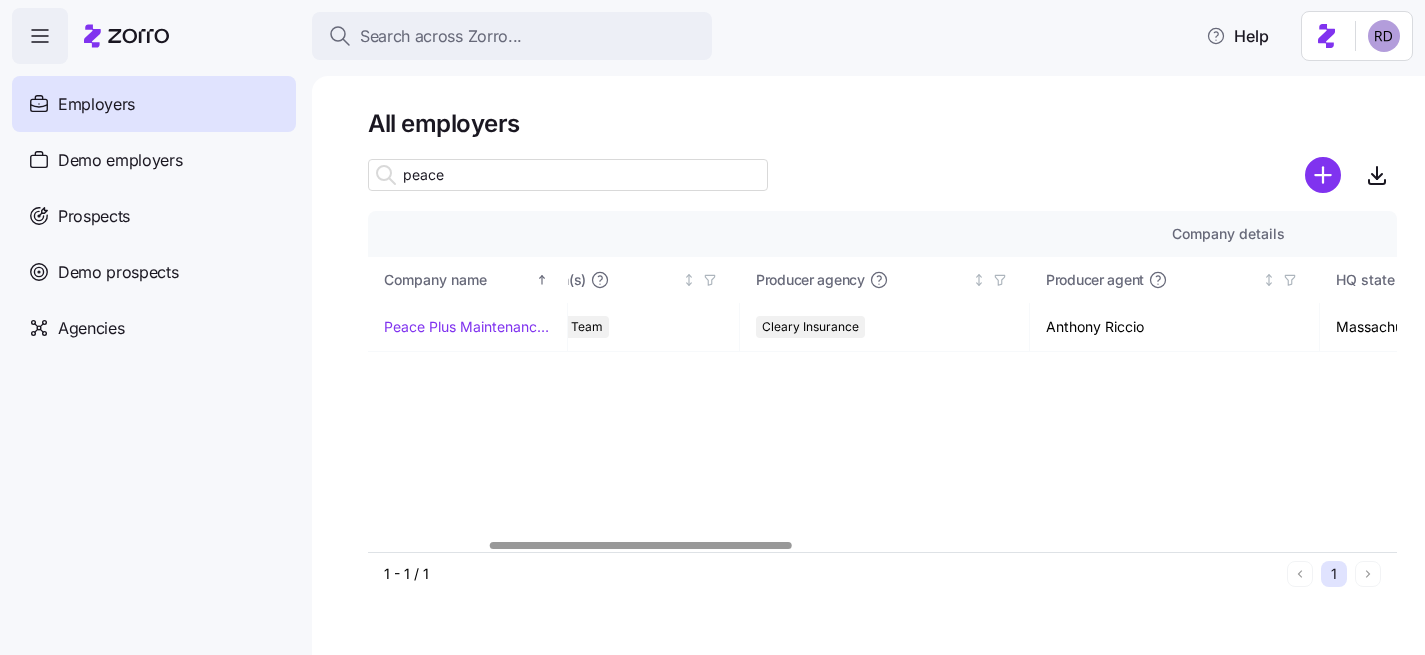 click at bounding box center [882, 147] 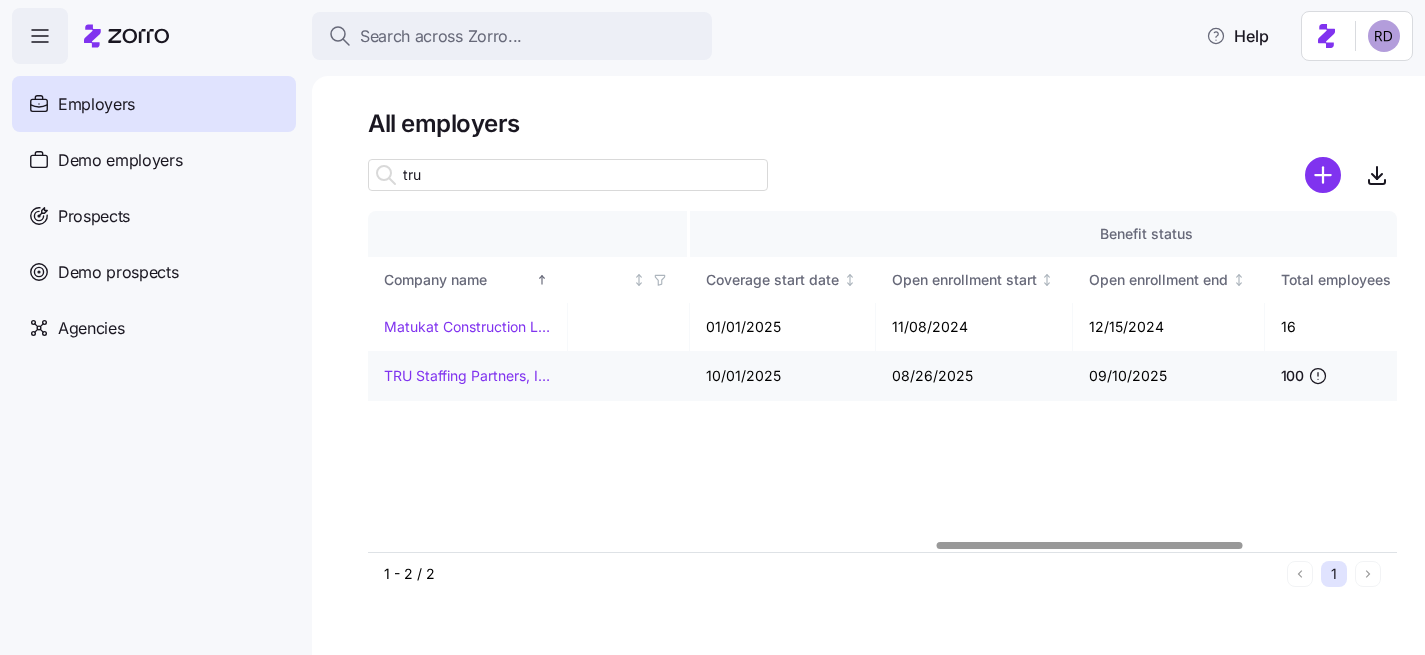 scroll, scrollTop: 0, scrollLeft: 2423, axis: horizontal 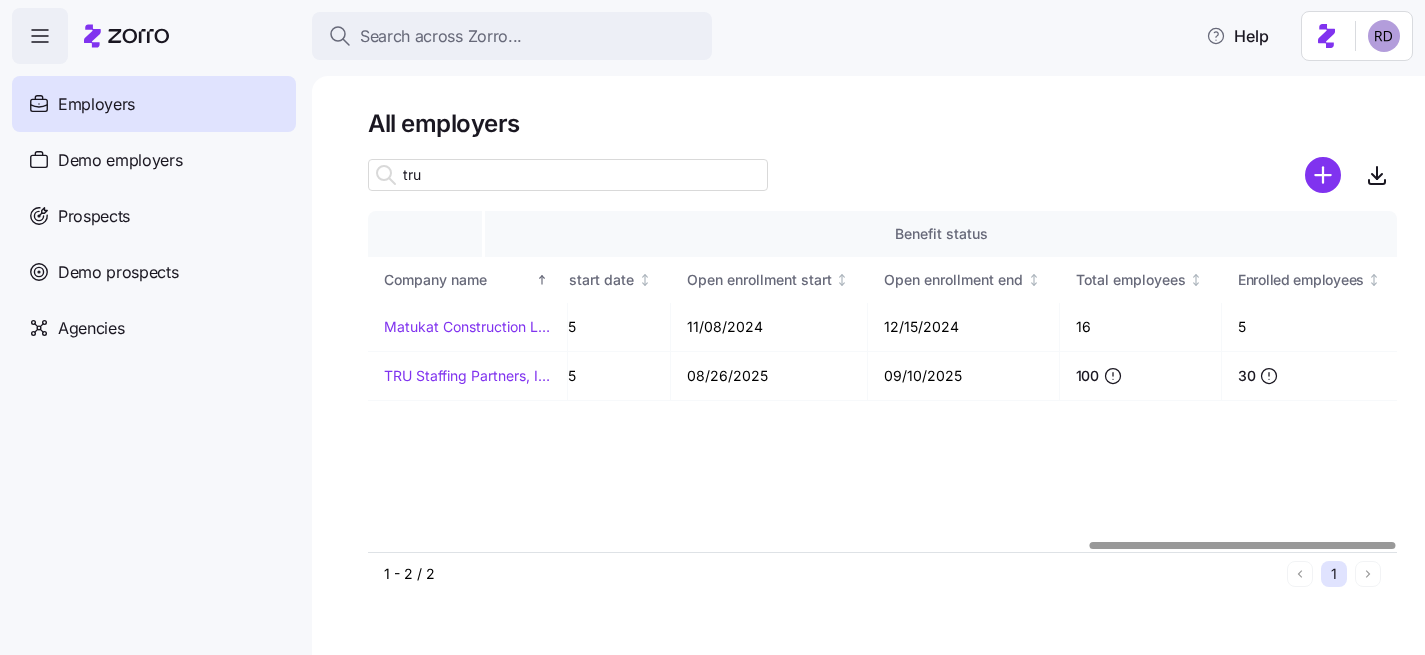 click on "tru" at bounding box center (568, 175) 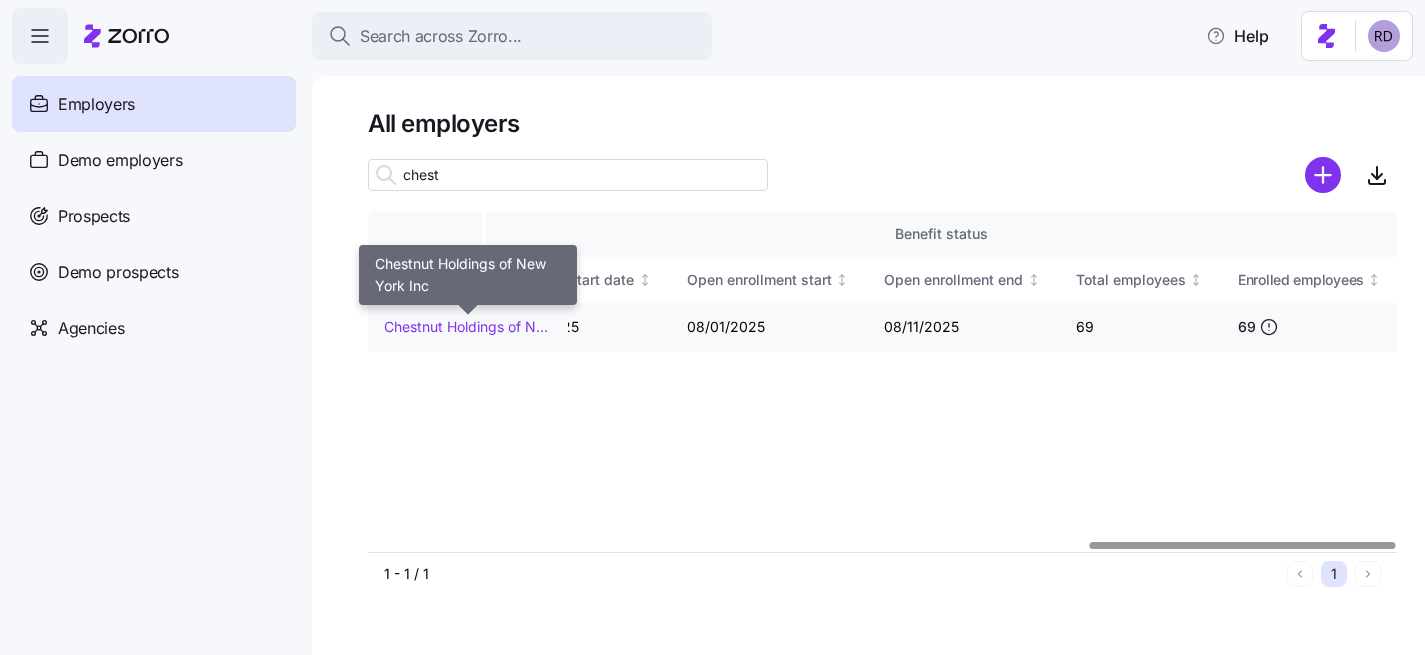 type on "chest" 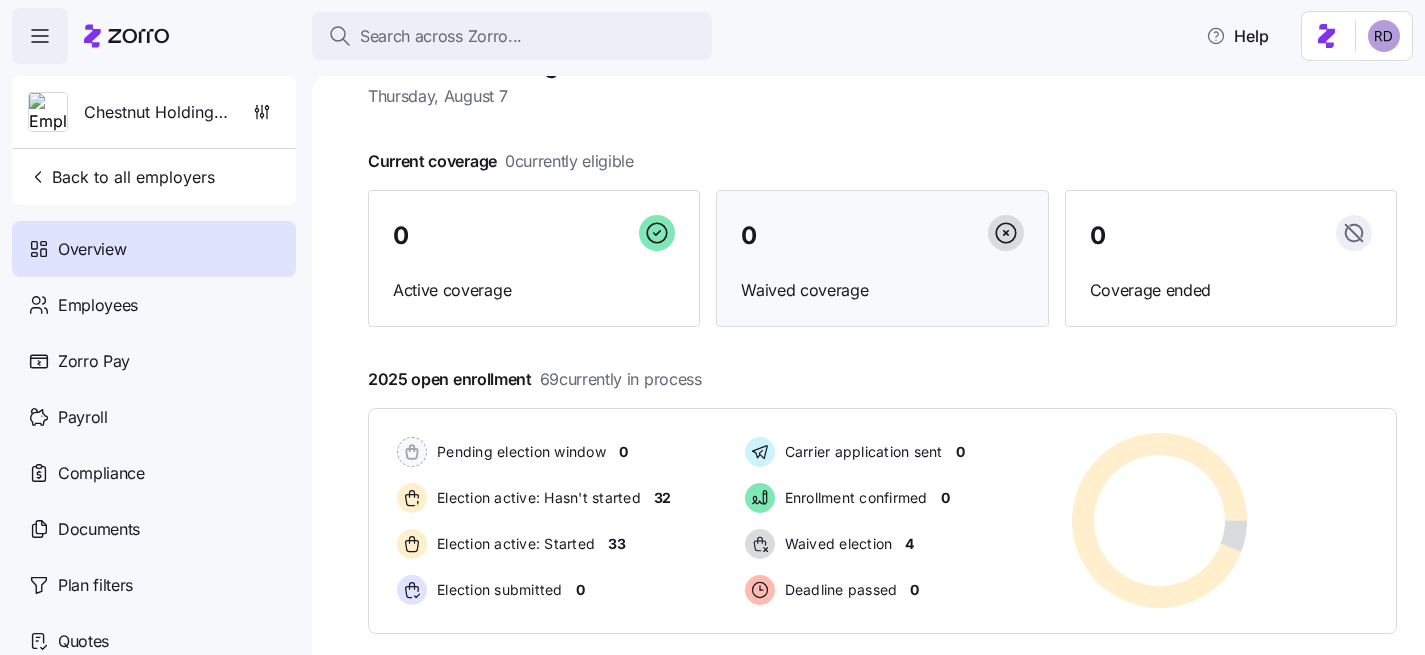 scroll, scrollTop: 60, scrollLeft: 0, axis: vertical 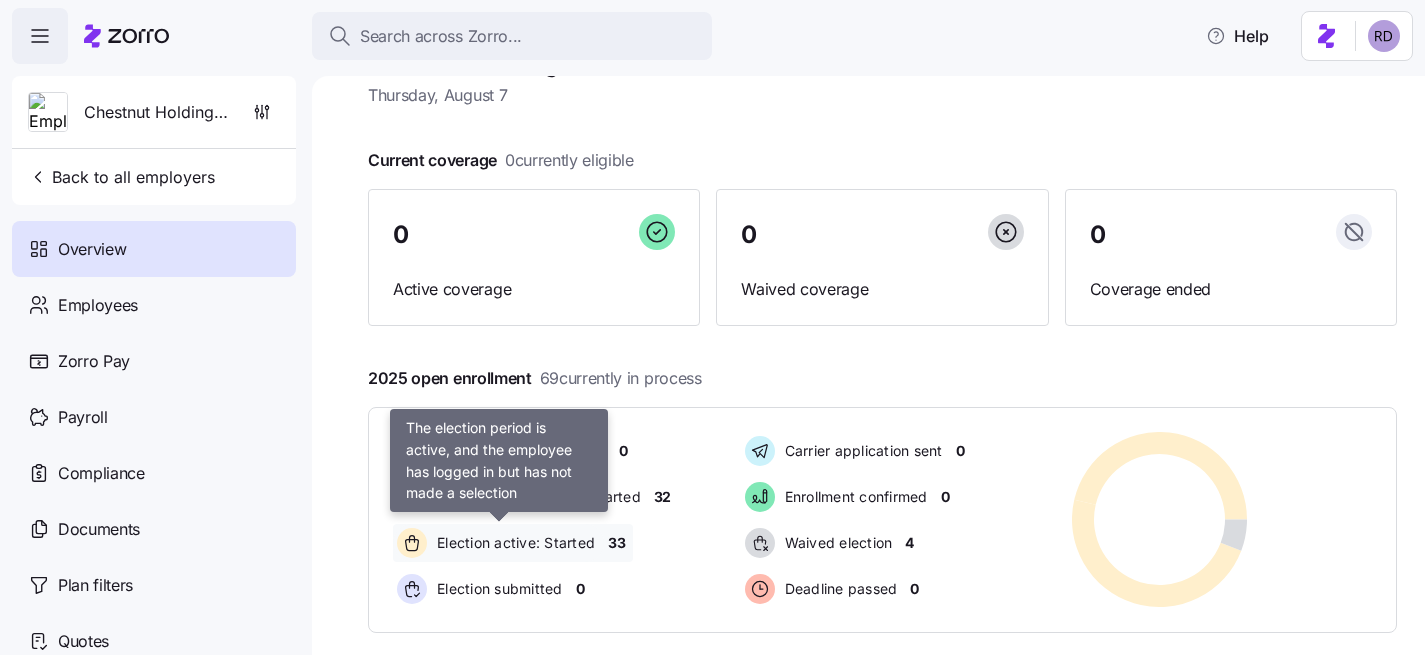 click on "Election active: Started" at bounding box center [513, 543] 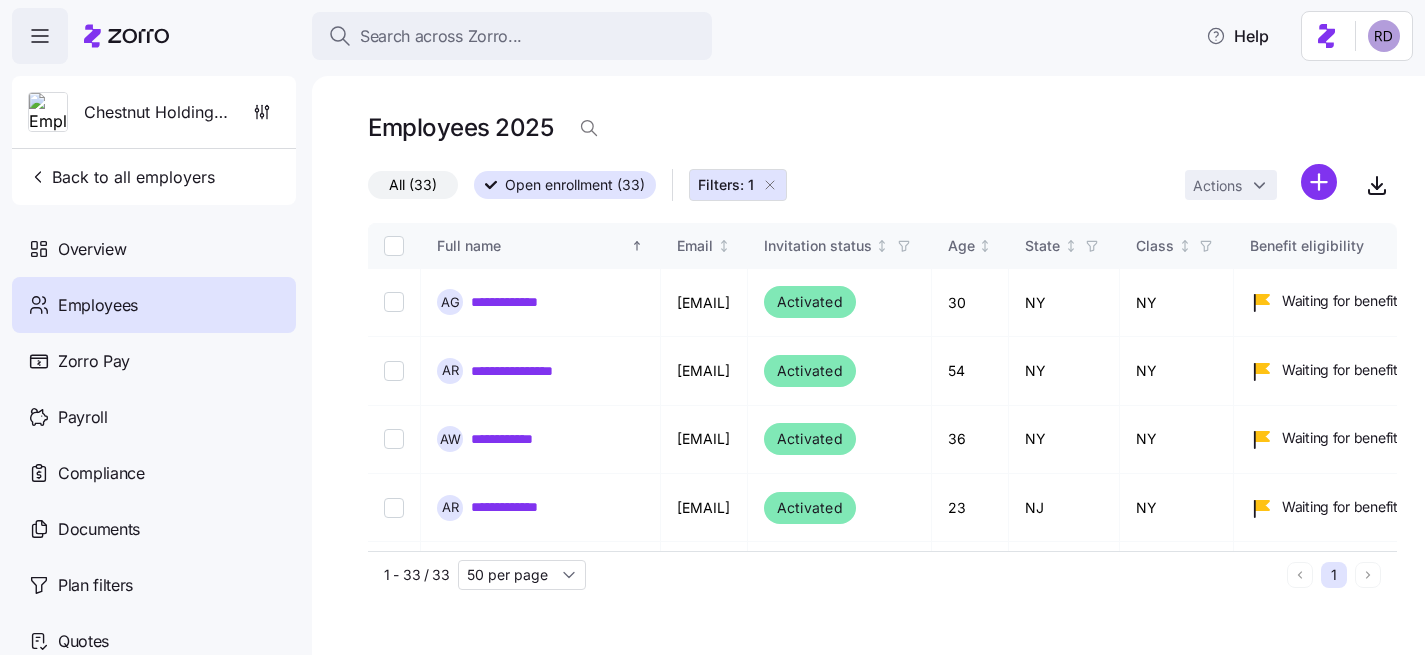 scroll, scrollTop: 0, scrollLeft: 0, axis: both 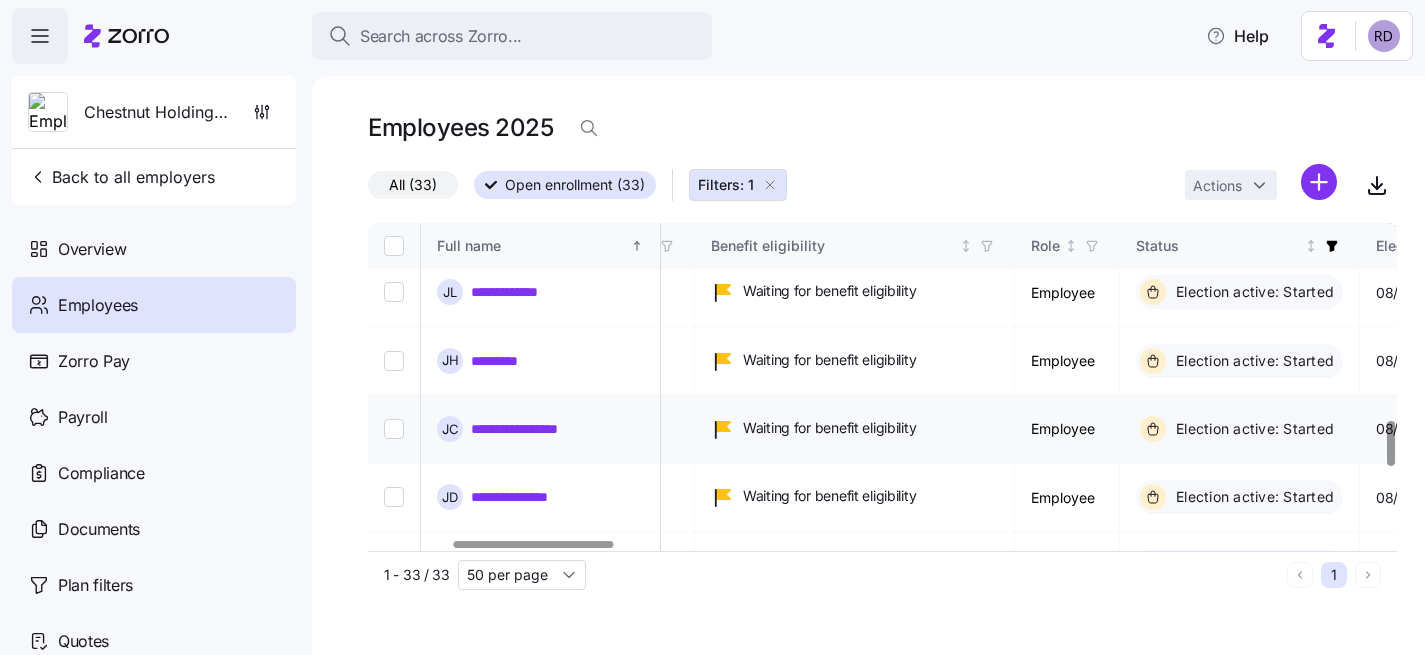 click at bounding box center (394, 429) 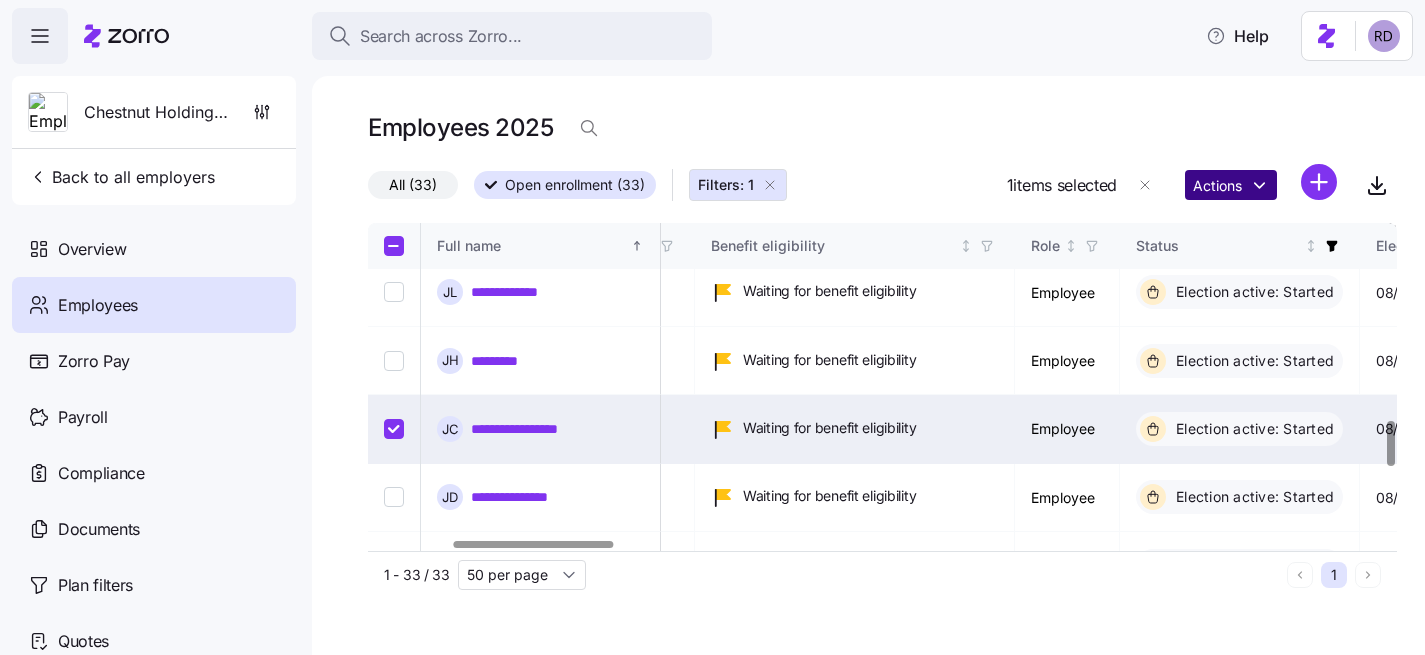 click on "**********" at bounding box center (712, 321) 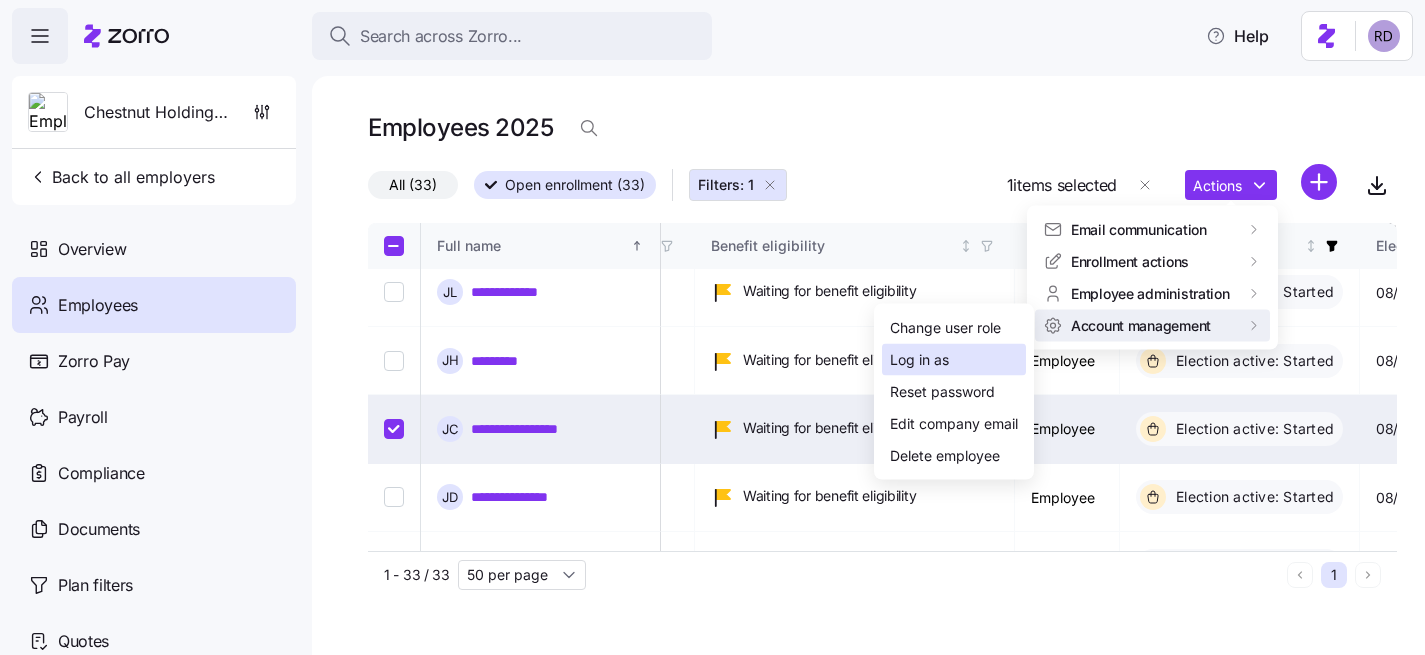 click on "Log in as" at bounding box center (954, 360) 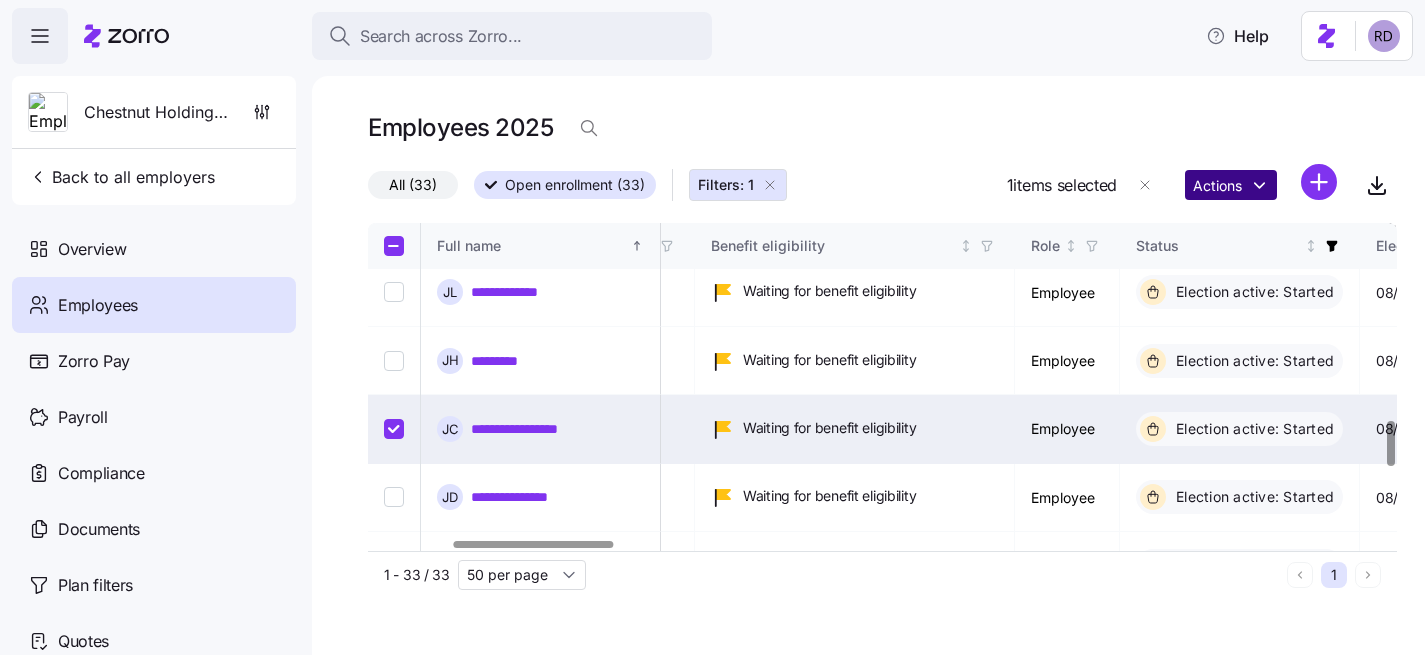 click on "**********" at bounding box center (712, 321) 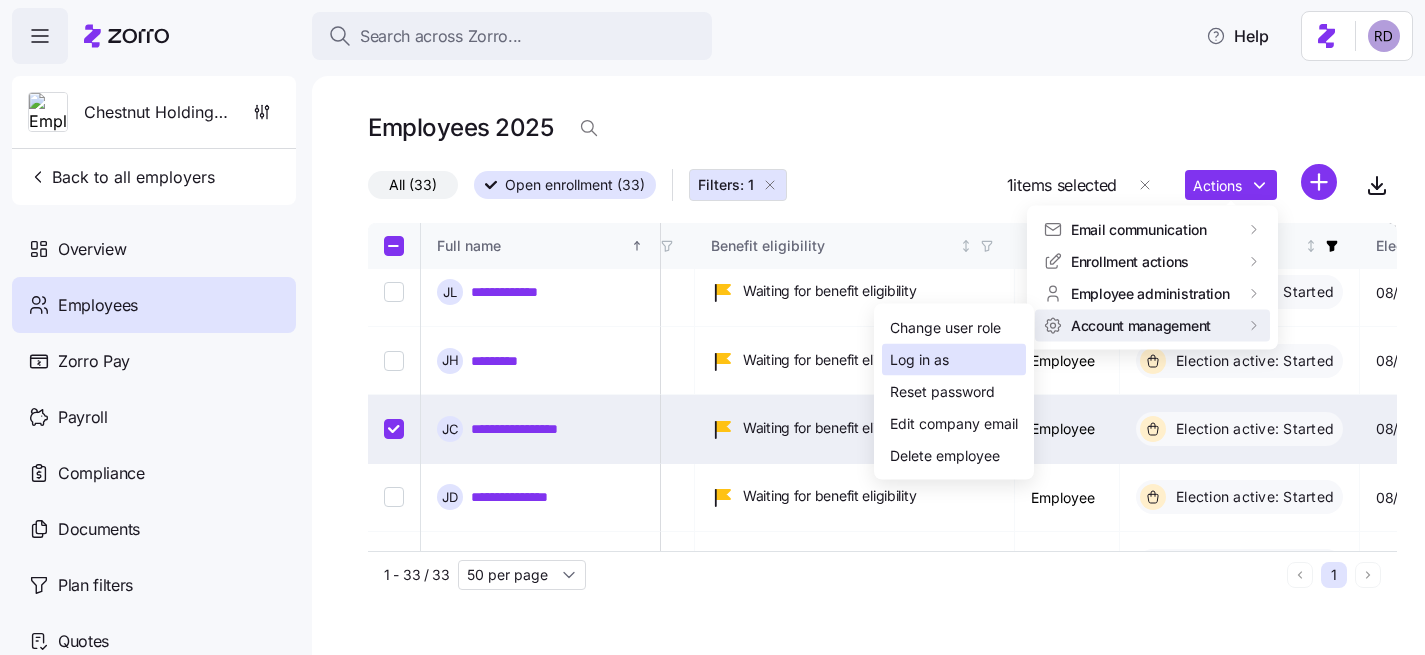 click on "Log in as" at bounding box center (954, 360) 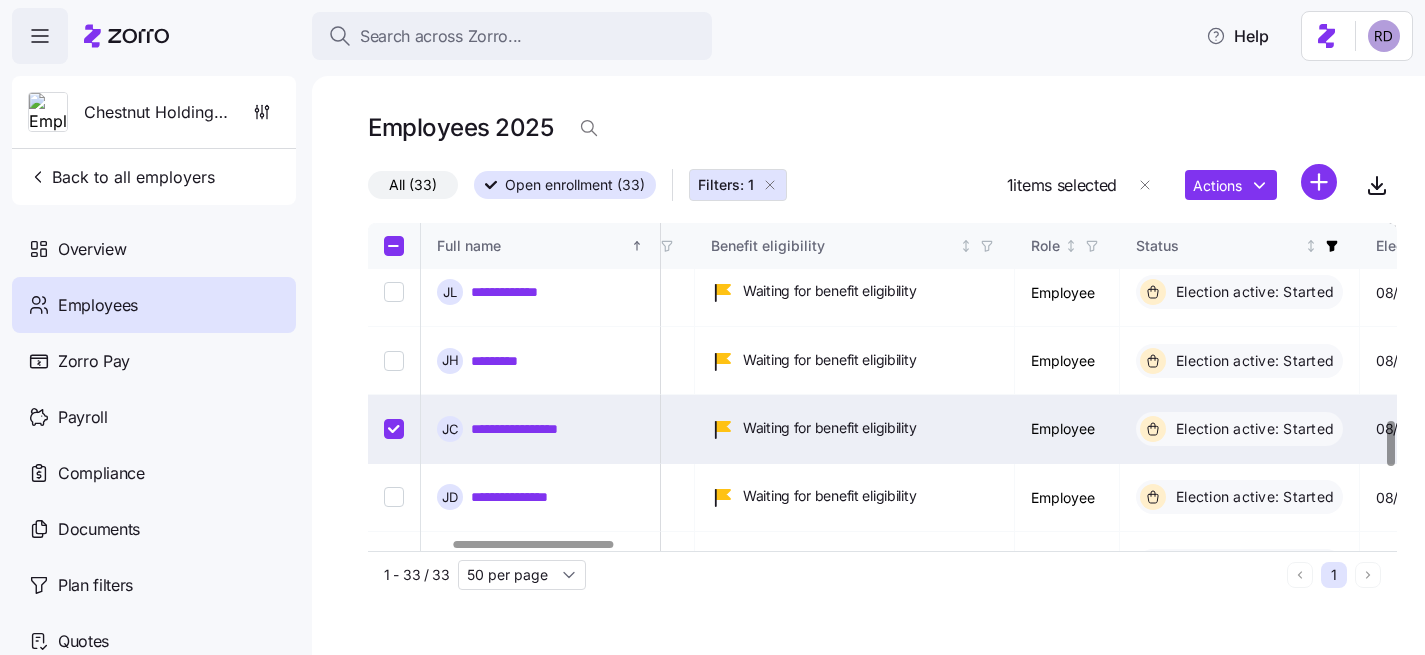 click at bounding box center [394, 429] 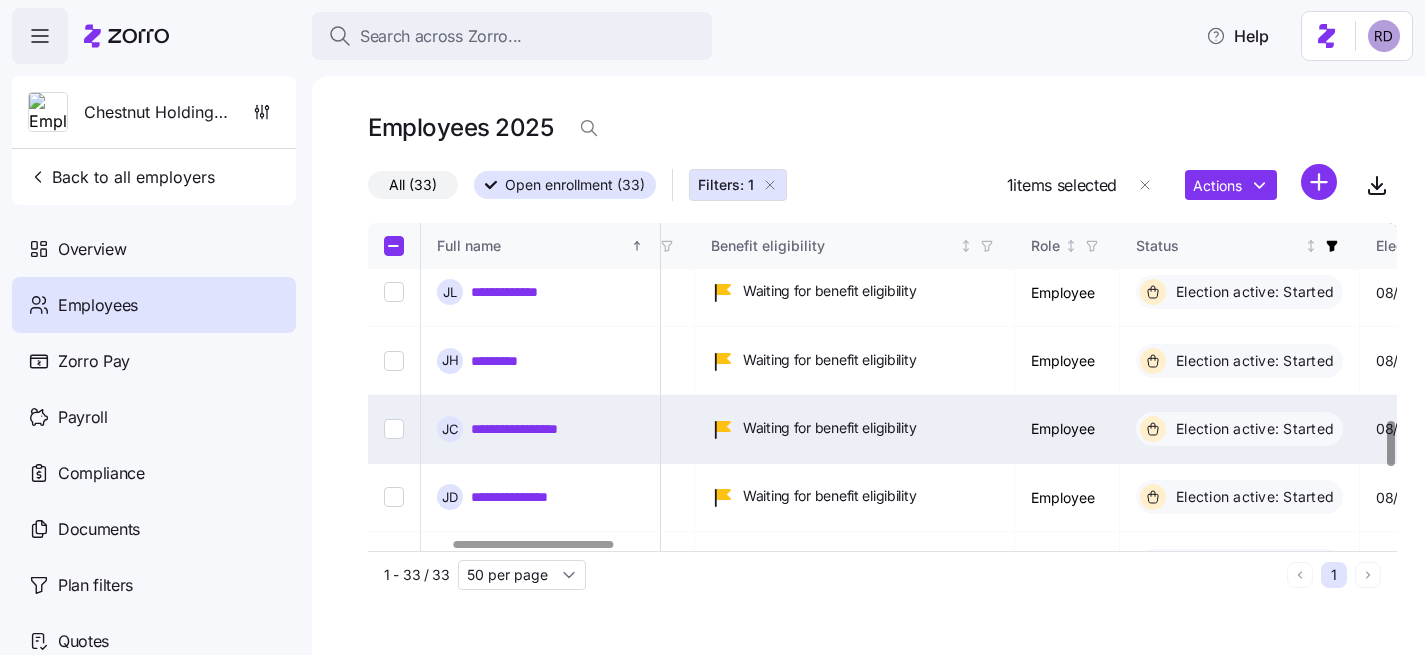 checkbox on "false" 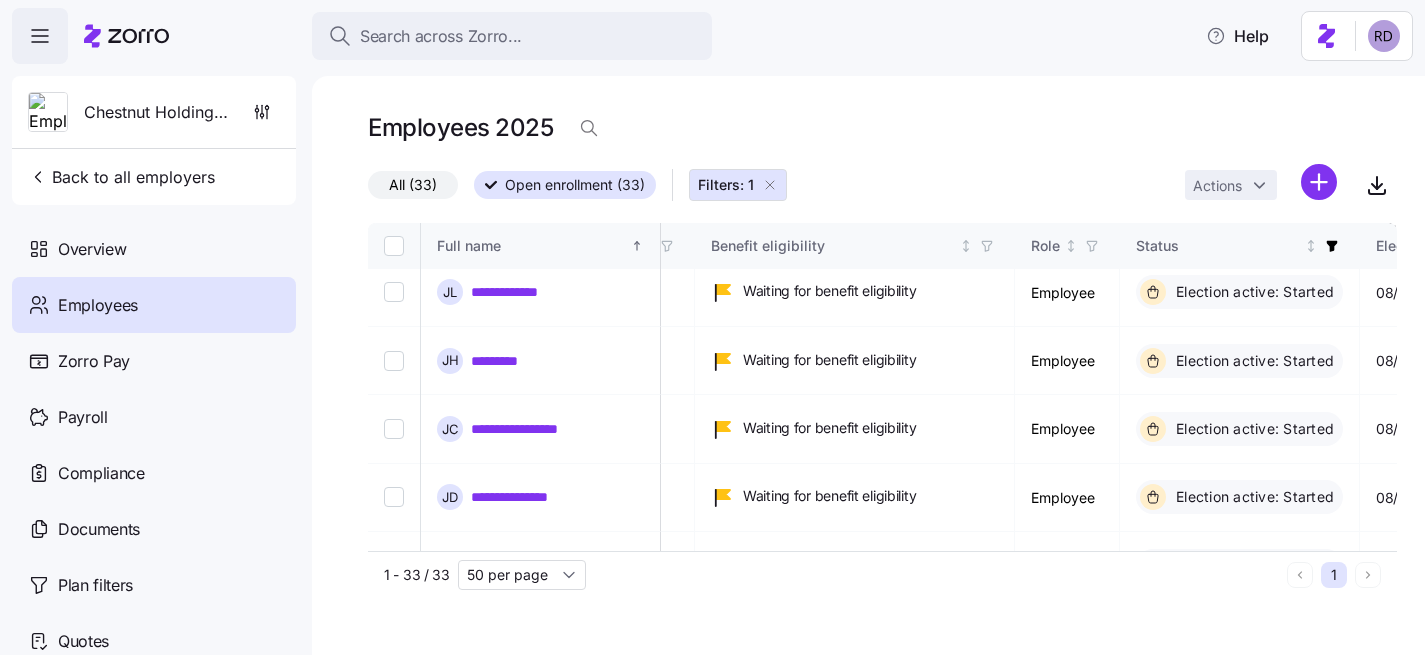 click on "**********" at bounding box center [712, 321] 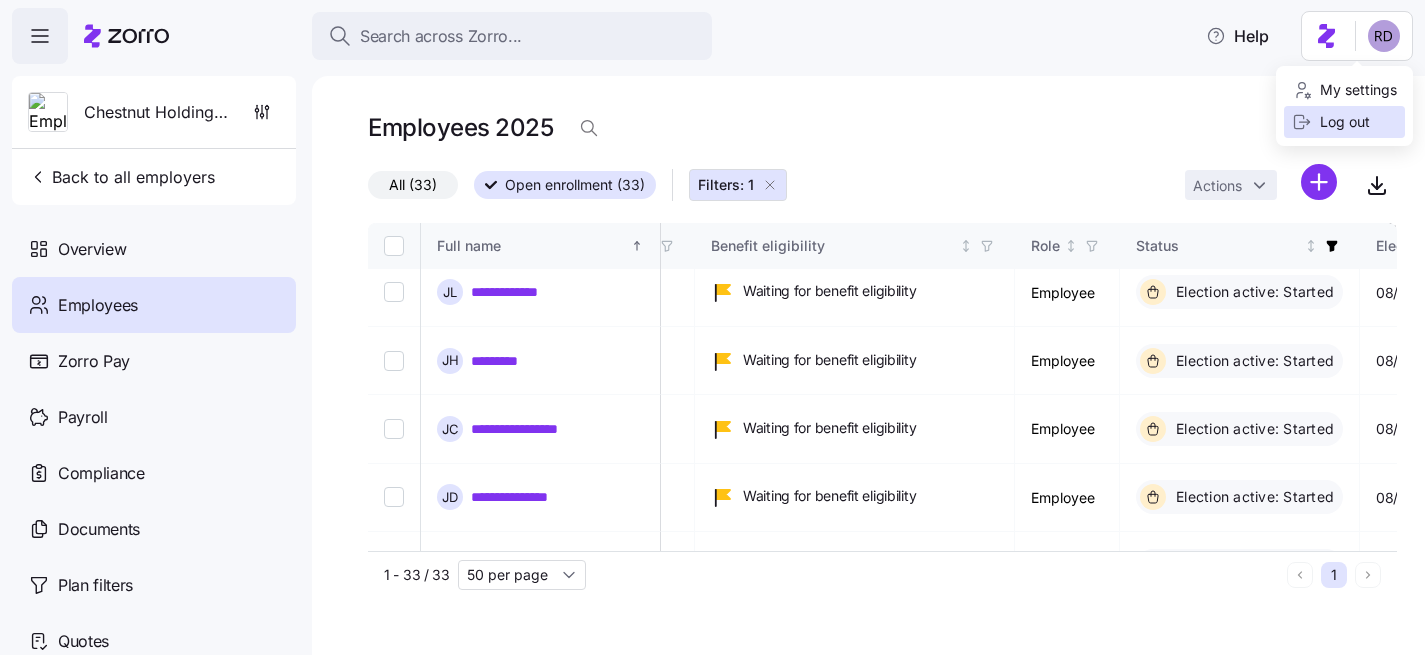 click on "Log out" at bounding box center (1331, 122) 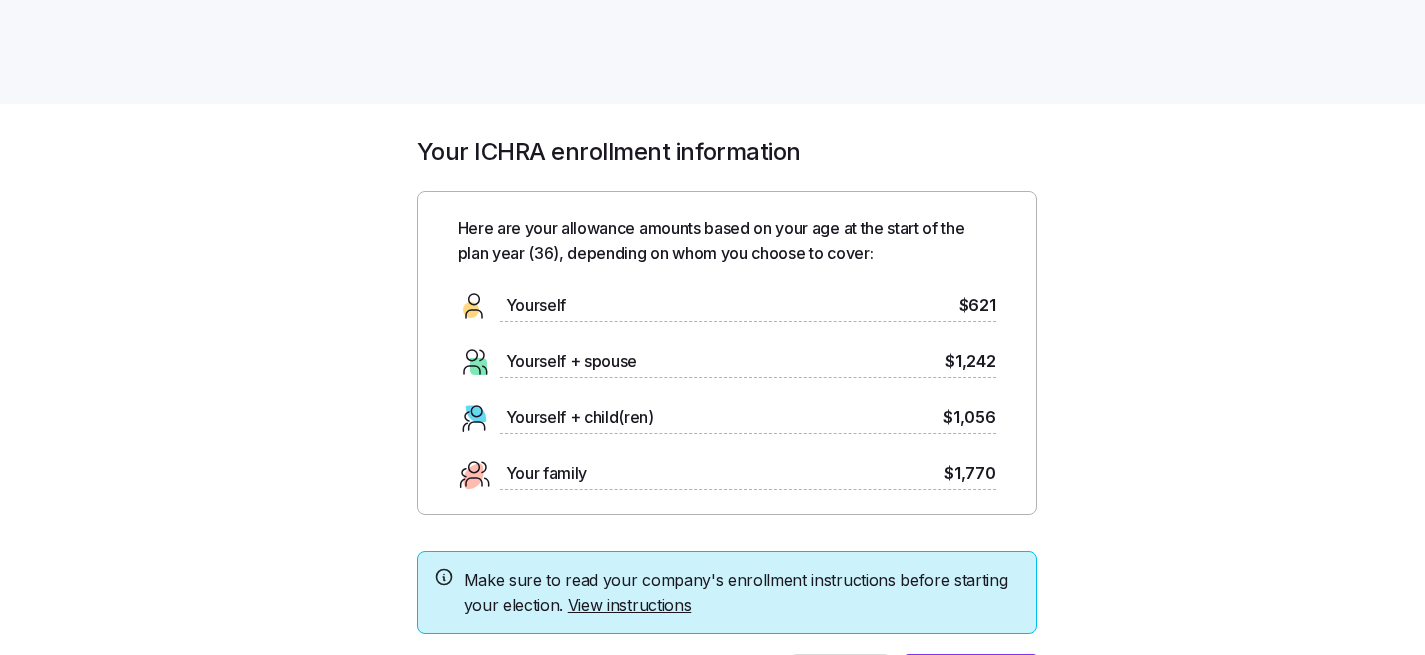 scroll, scrollTop: 0, scrollLeft: 0, axis: both 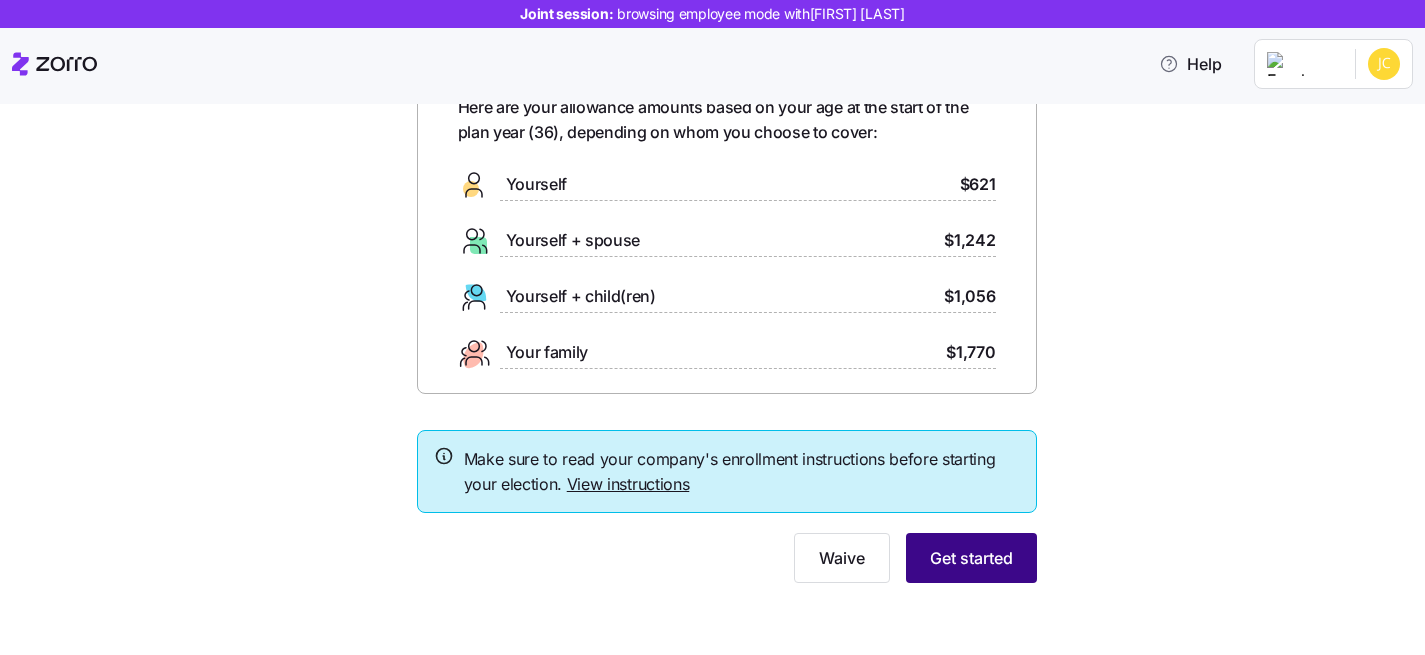 click on "Get started" at bounding box center (971, 558) 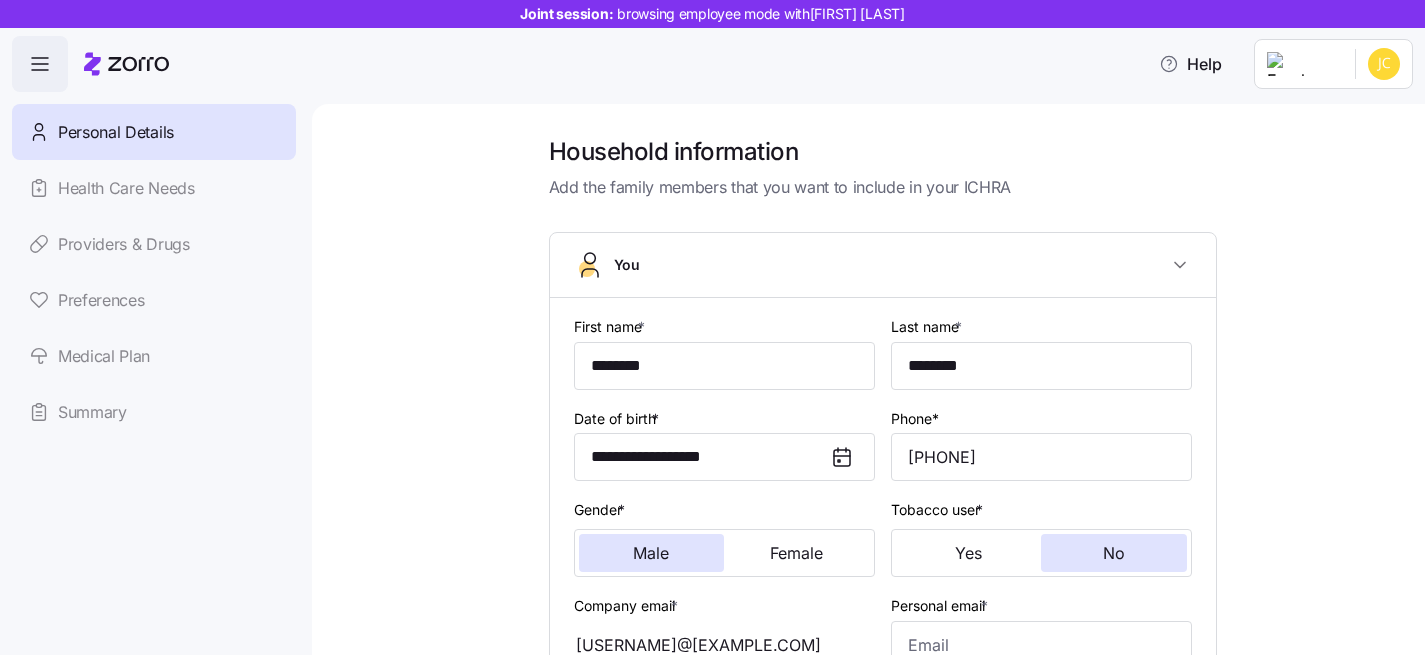 click on "Medical Plan" at bounding box center (154, 356) 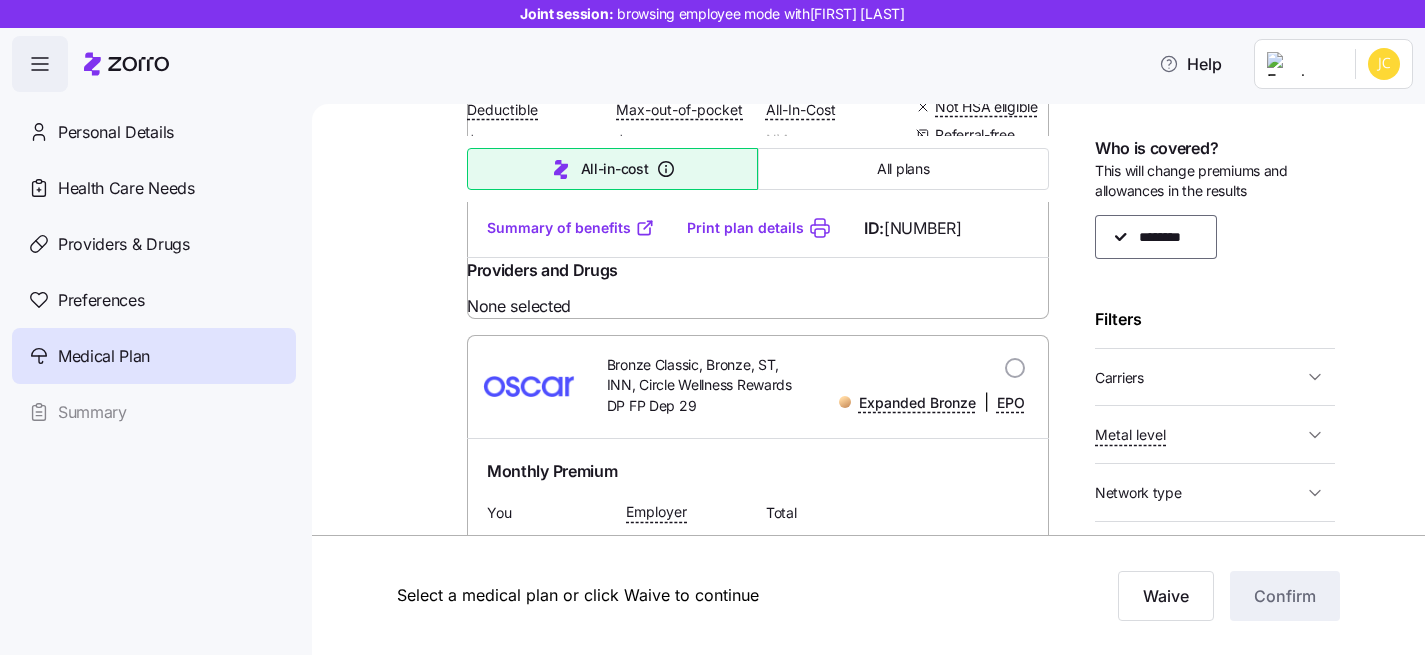 scroll, scrollTop: 0, scrollLeft: 0, axis: both 